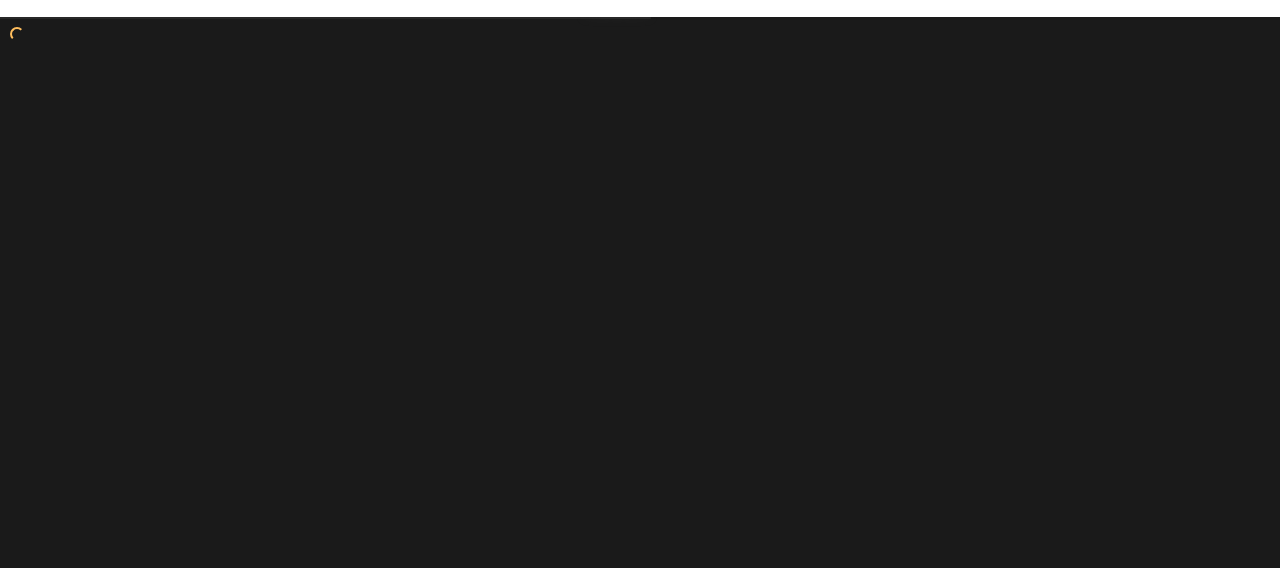 scroll, scrollTop: 0, scrollLeft: 0, axis: both 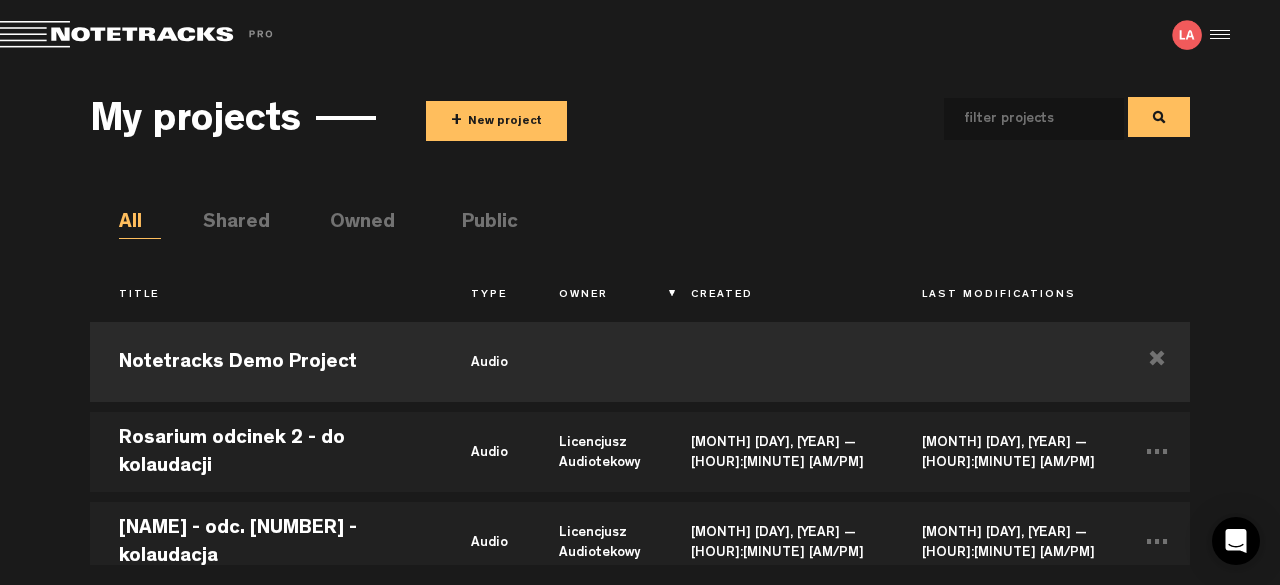 click on "+  New project" at bounding box center [496, 121] 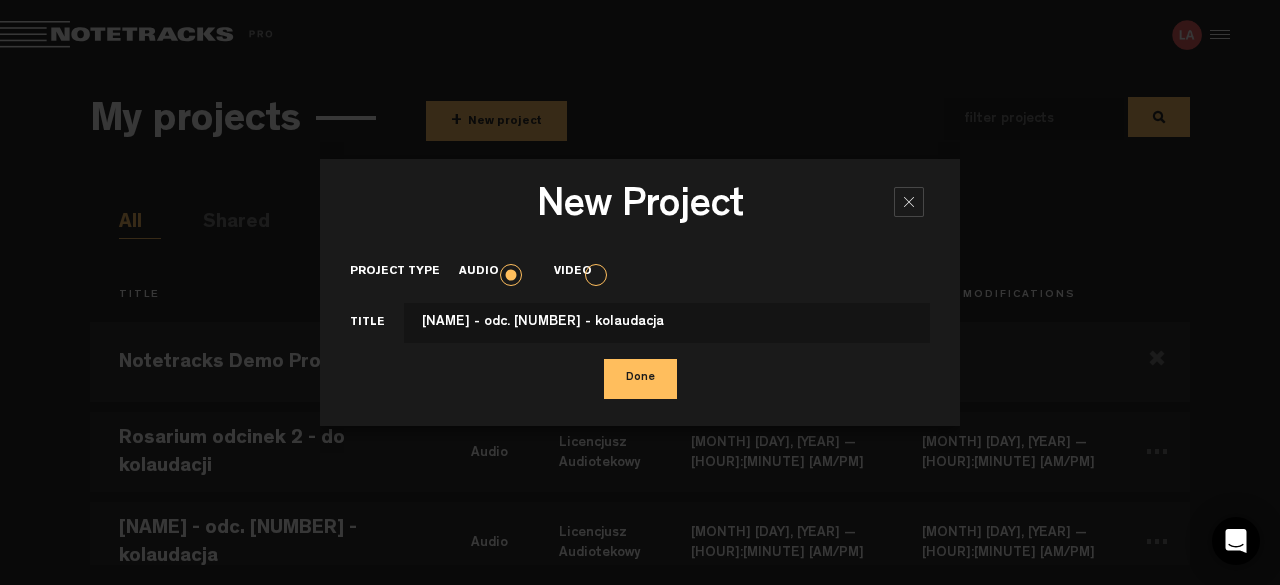 type on "[NAME] - odc. [NUMBER] - kolaudacja" 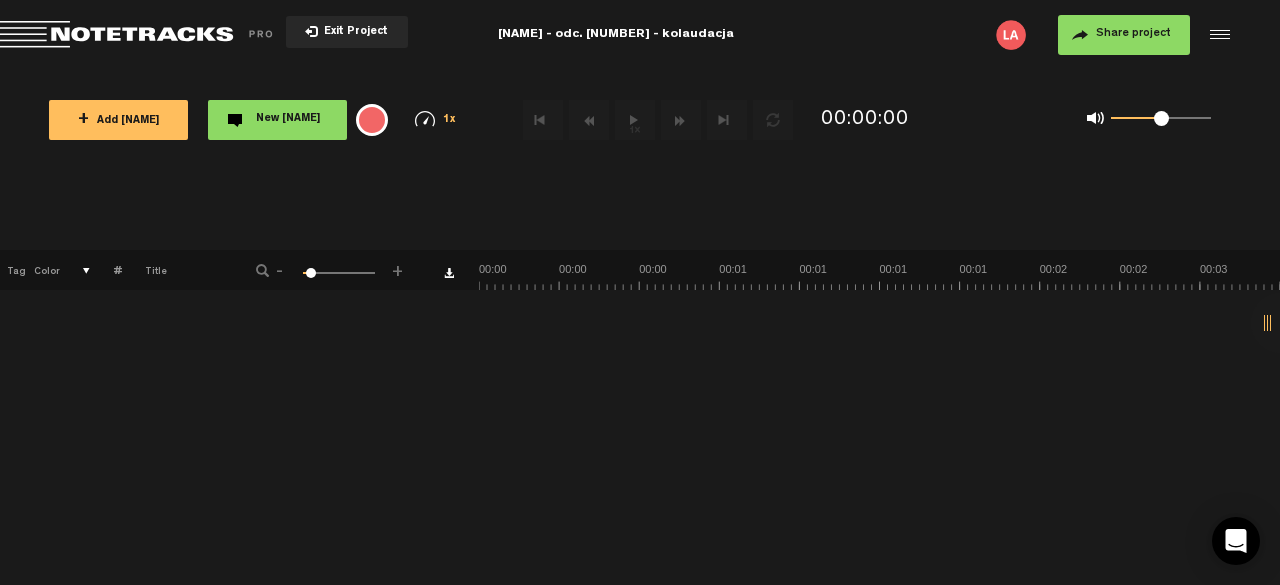 click on "+ Add Track" at bounding box center (118, 120) 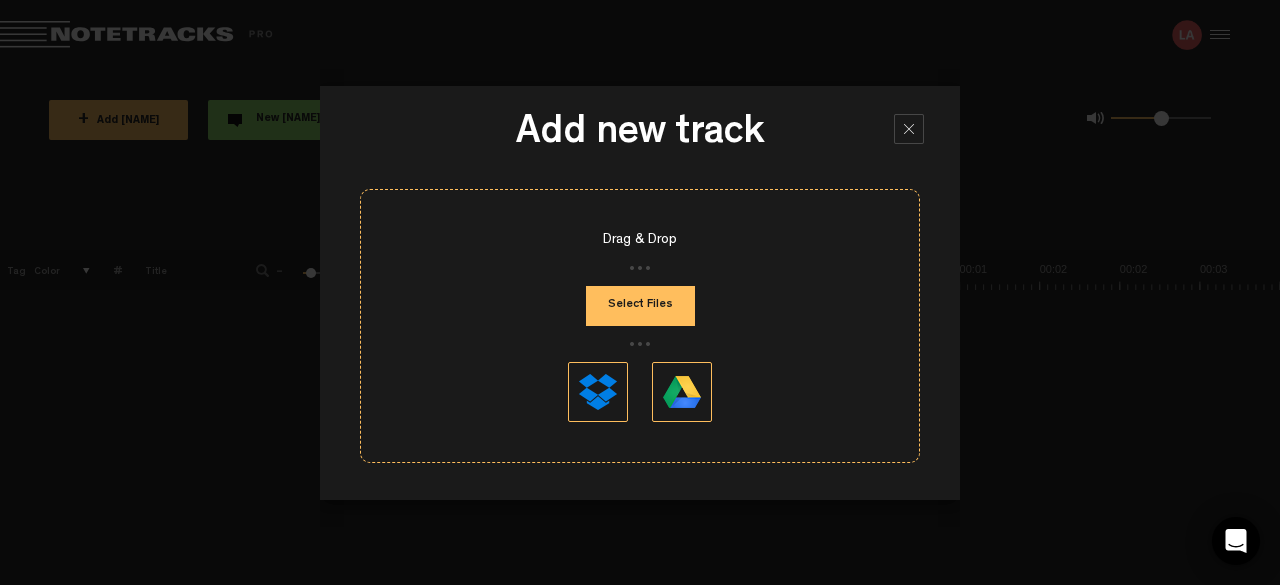 click on "Select Files" at bounding box center [640, 306] 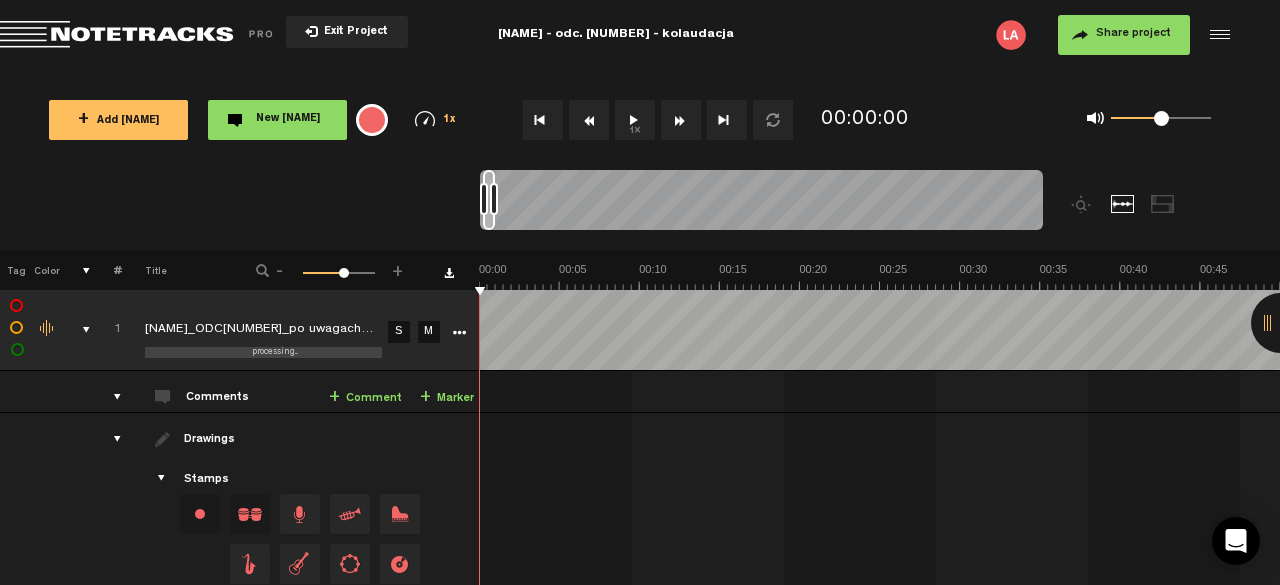 click on "Share project" at bounding box center [1133, 34] 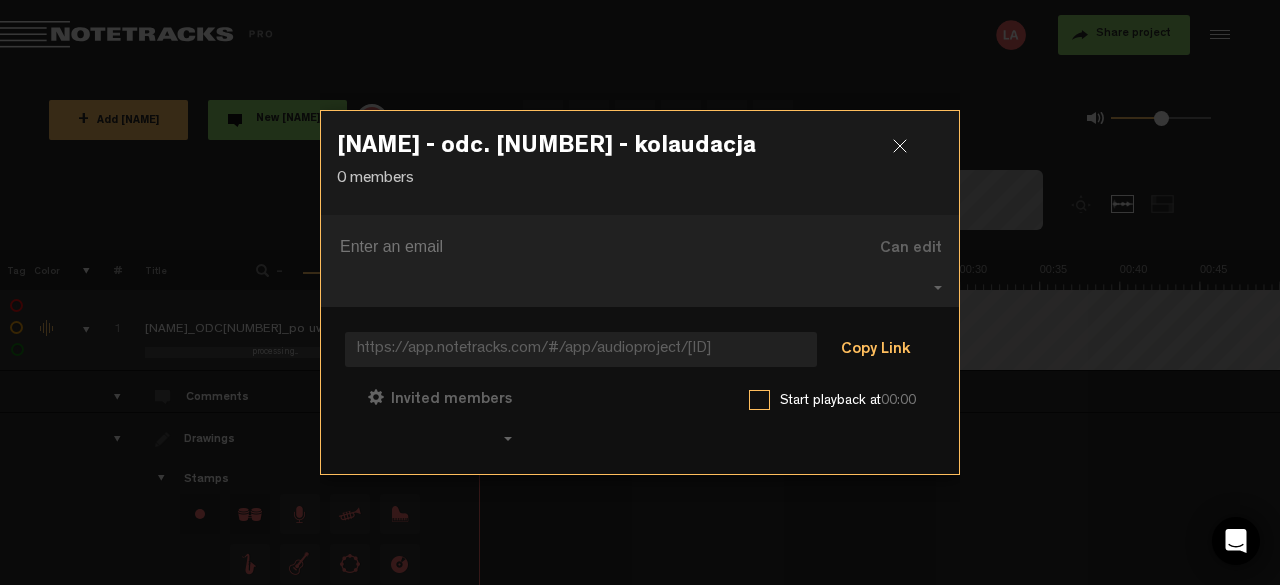 click on "Copy Link" at bounding box center [875, 351] 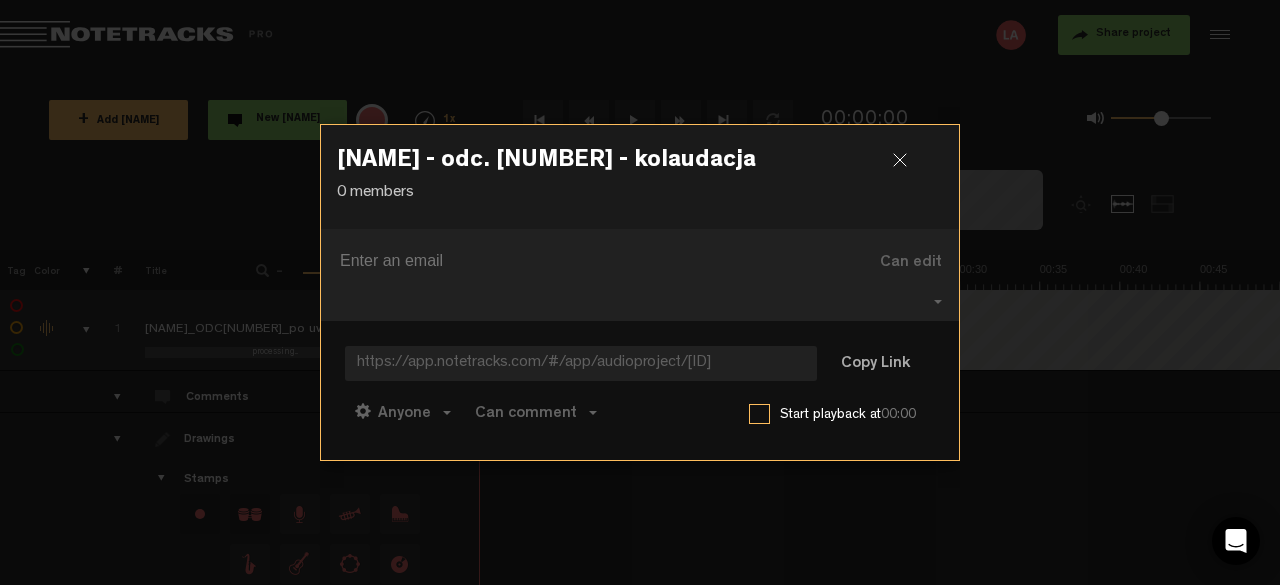 click at bounding box center (908, 168) 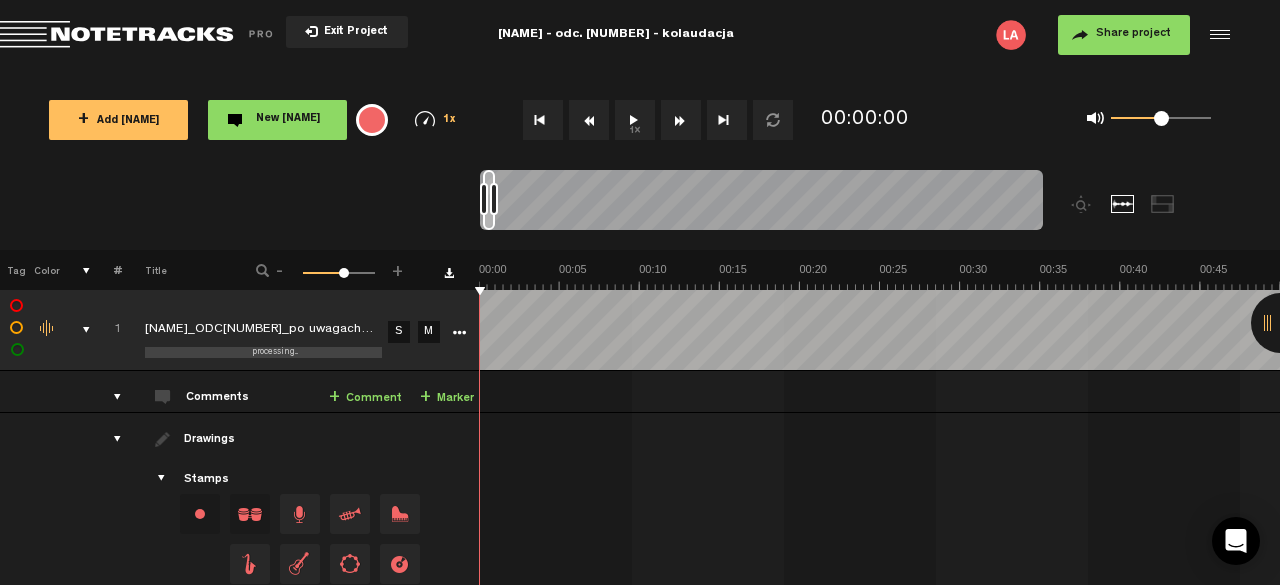 click at bounding box center [140, 35] 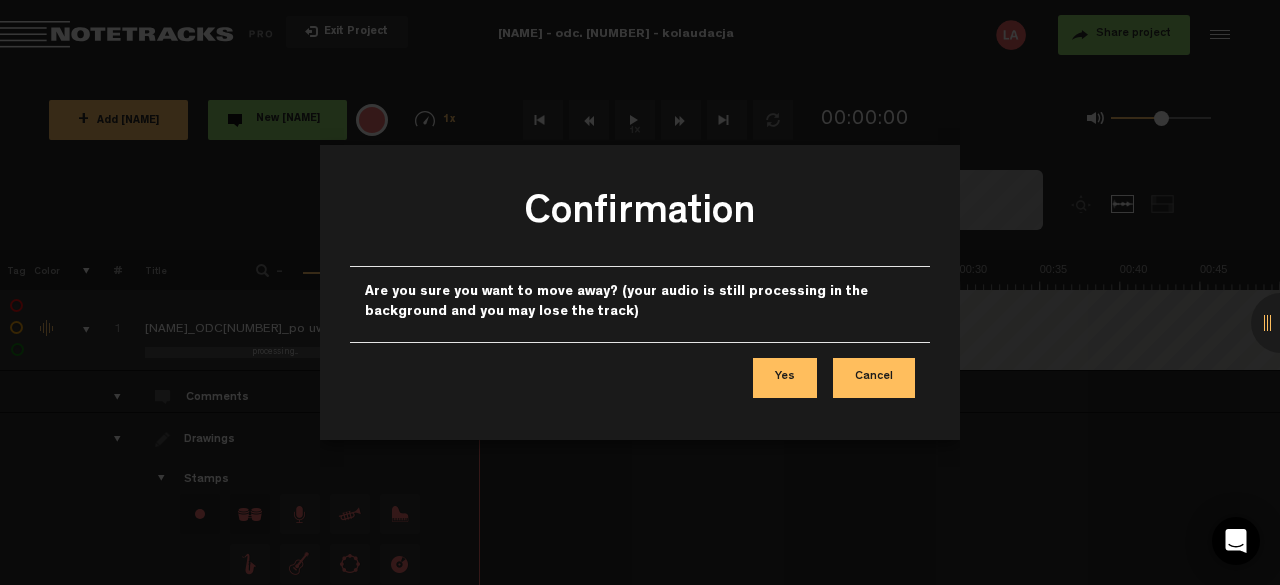 click on "Cancel" at bounding box center [874, 378] 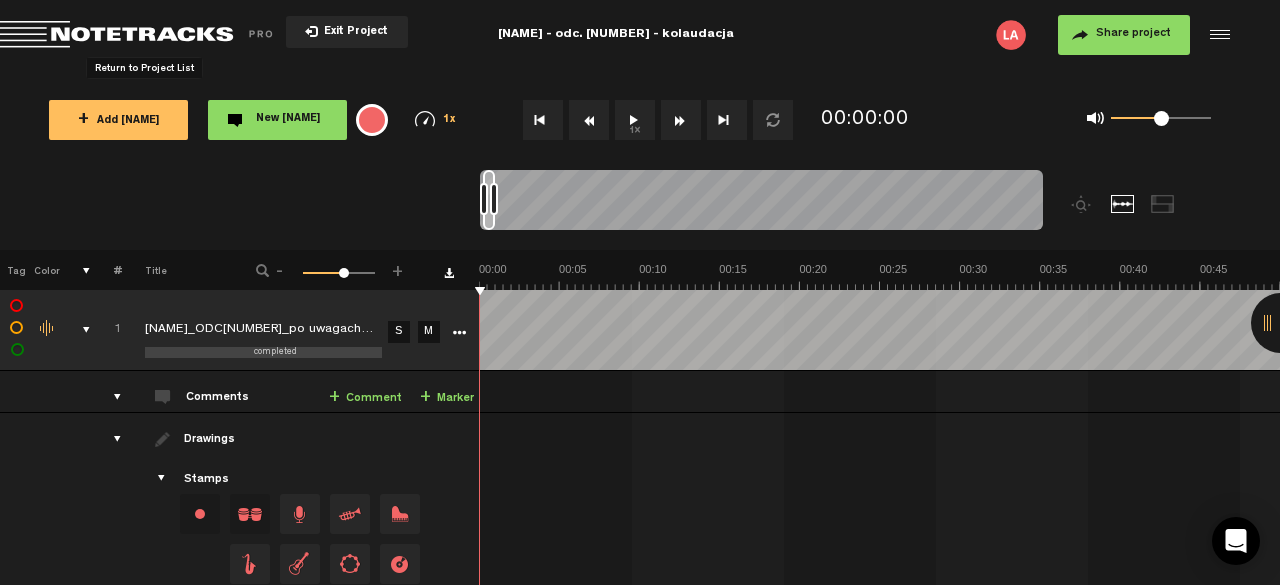click at bounding box center (140, 35) 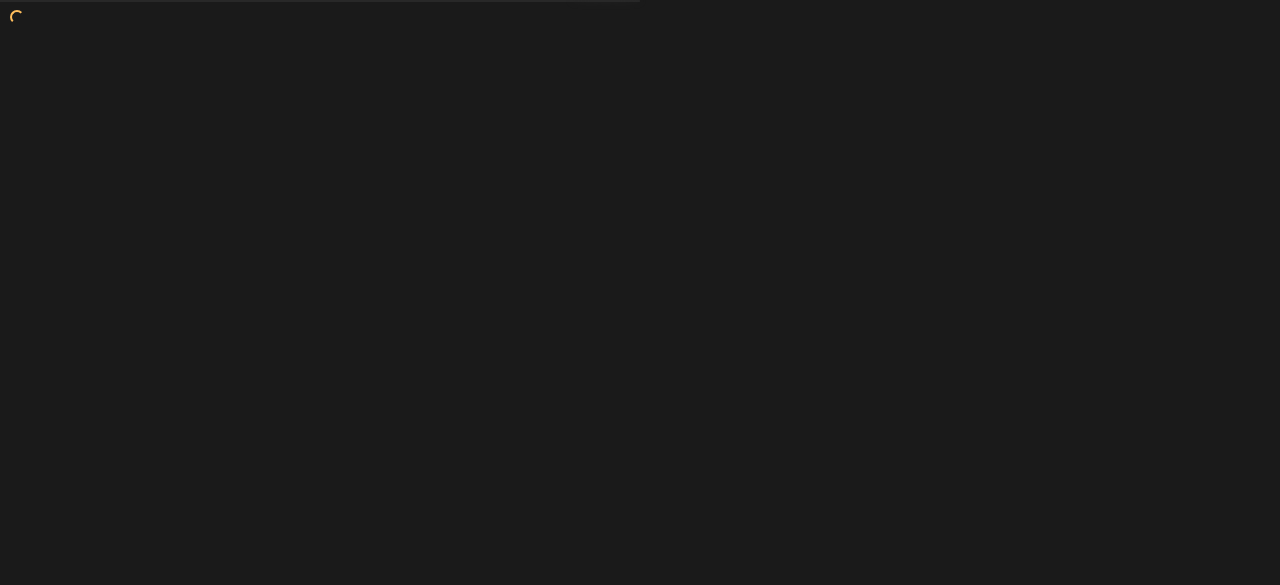 scroll, scrollTop: 0, scrollLeft: 0, axis: both 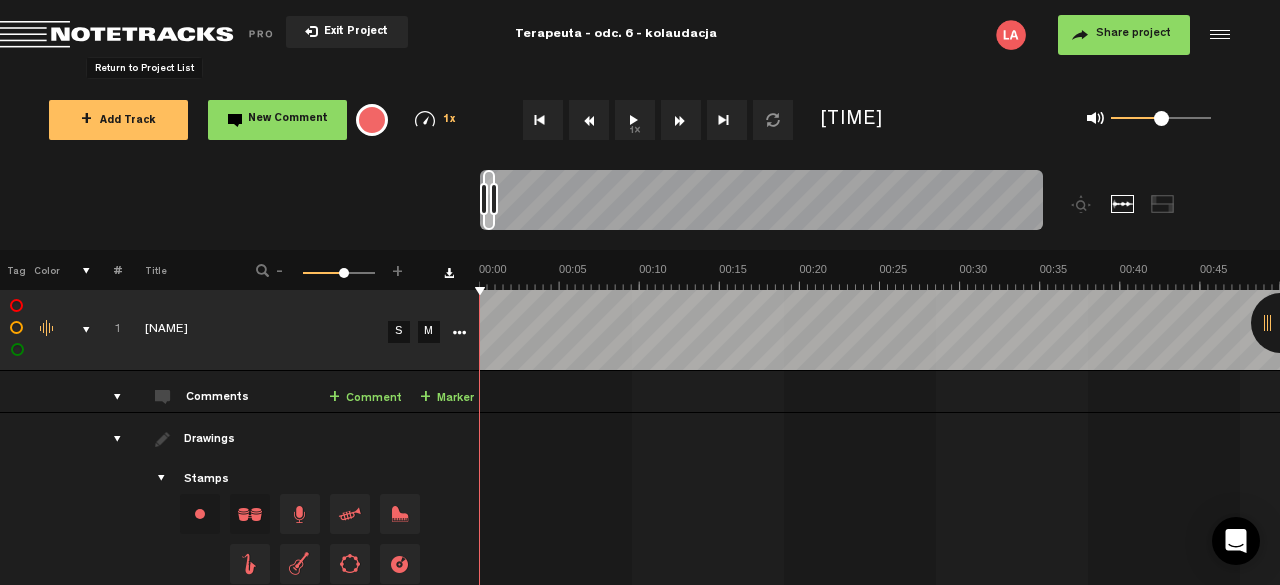 click at bounding box center (140, 35) 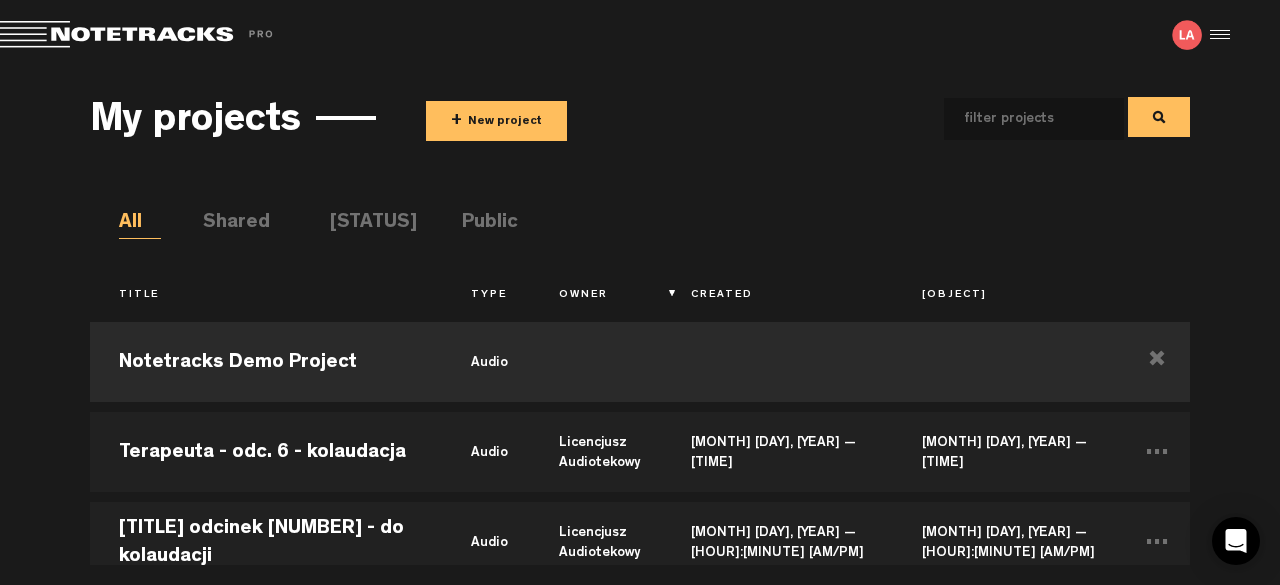 click on "+  New project" at bounding box center [496, 121] 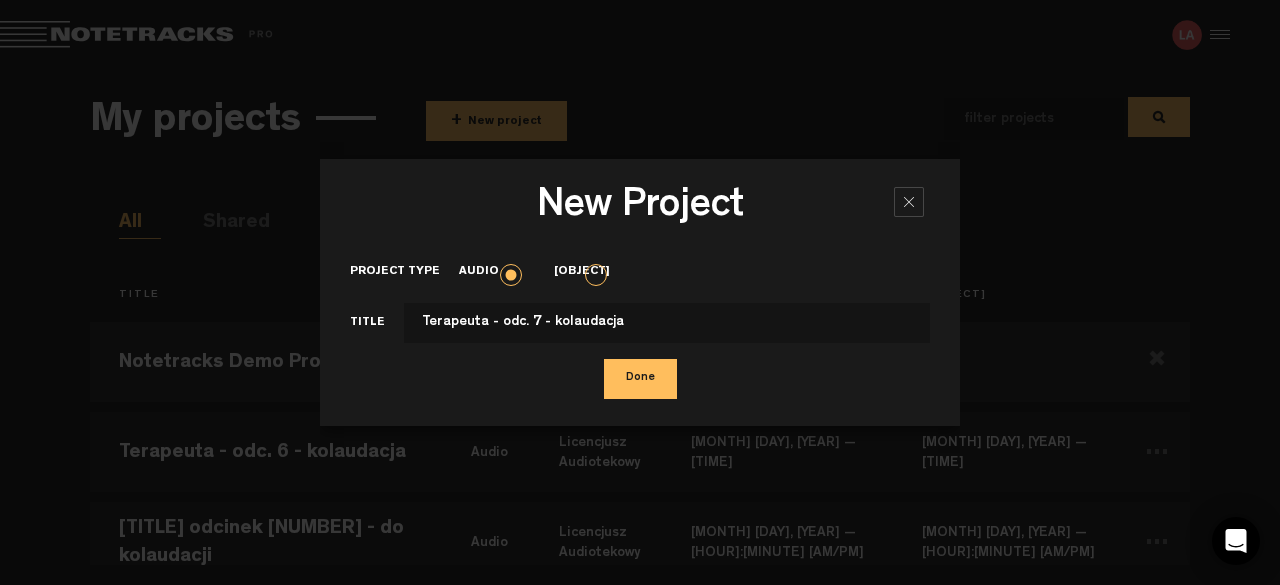 type on "Terapeuta - odc. 7 - kolaudacja" 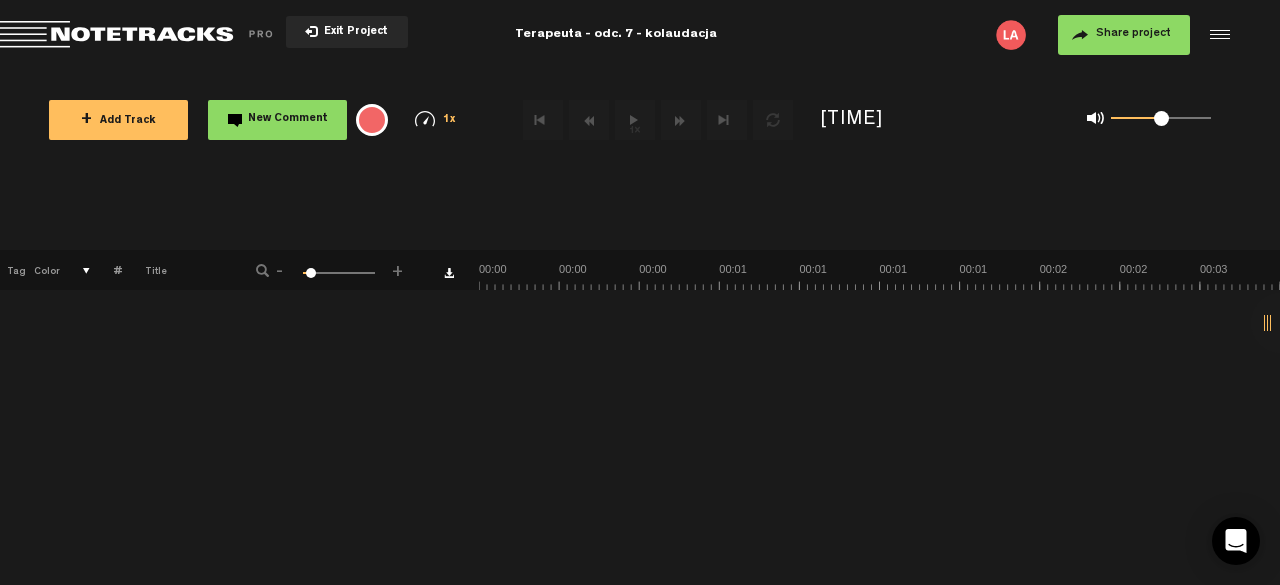 click on "+ Add Track" at bounding box center (118, 121) 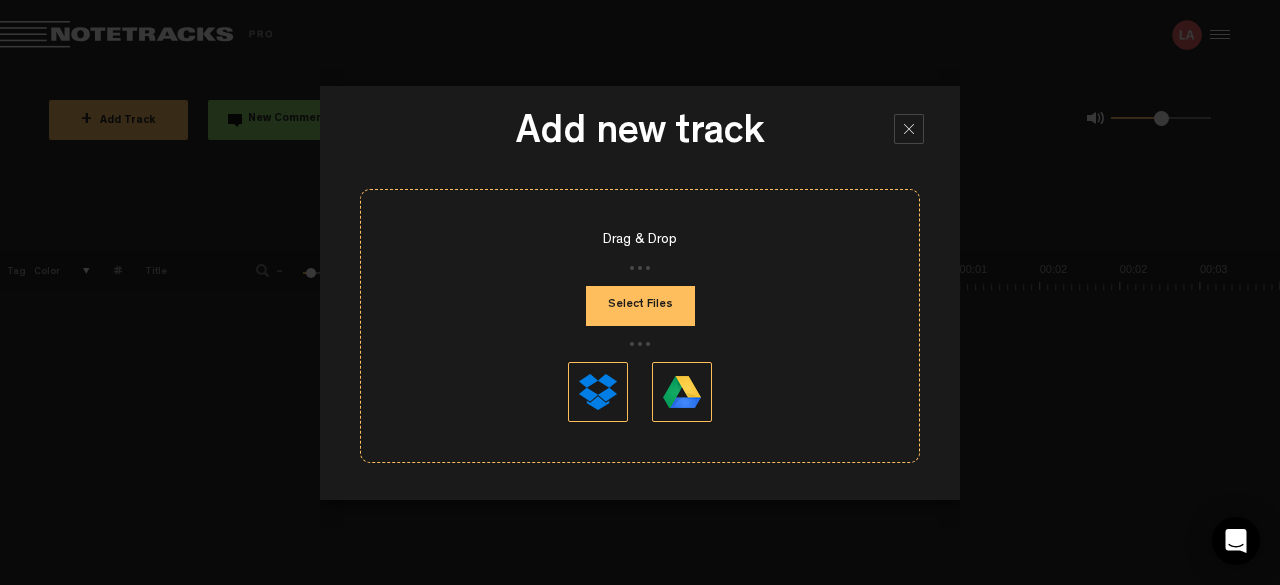 click on "Select Files" at bounding box center [640, 306] 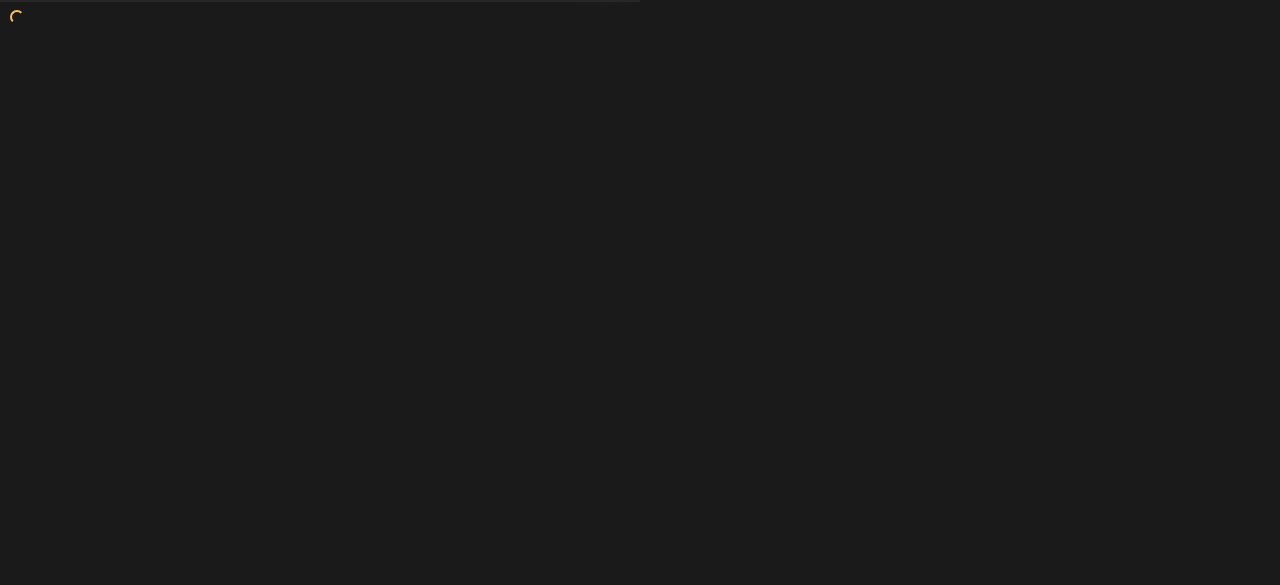 scroll, scrollTop: 0, scrollLeft: 0, axis: both 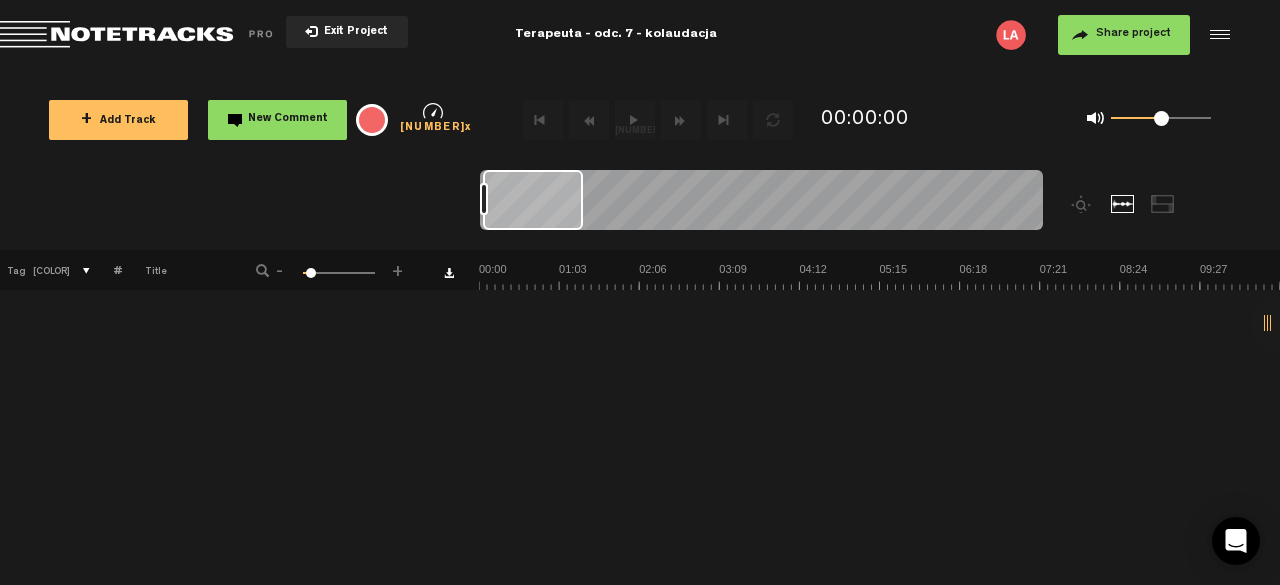 click at bounding box center [140, 35] 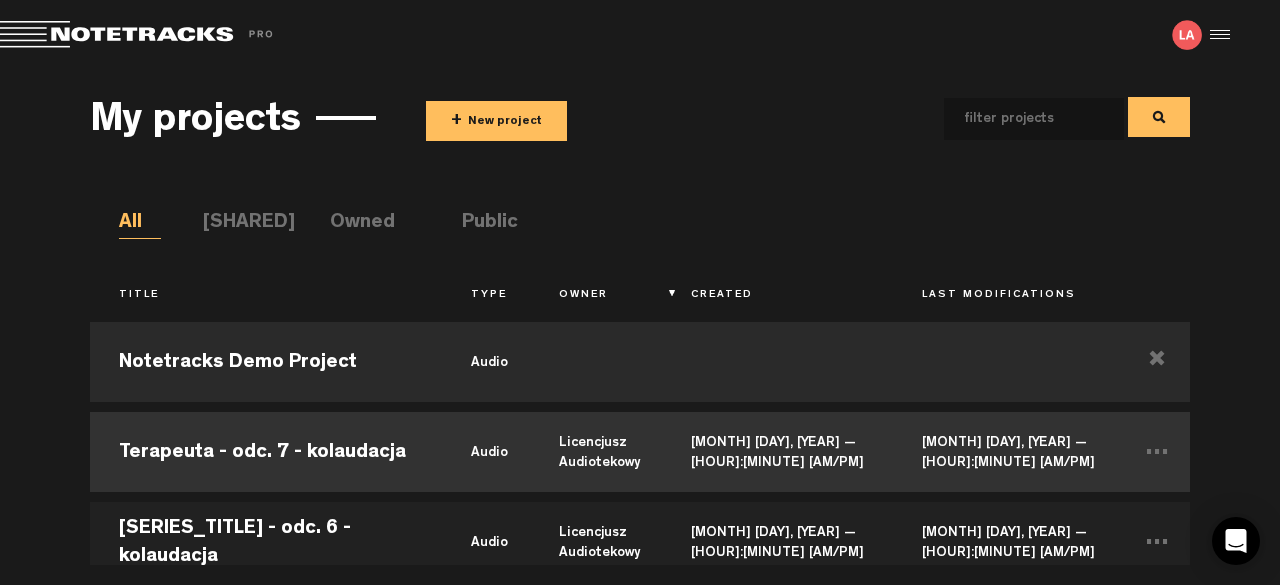click on "Terapeuta - odc. 7 - kolaudacja" at bounding box center (266, 452) 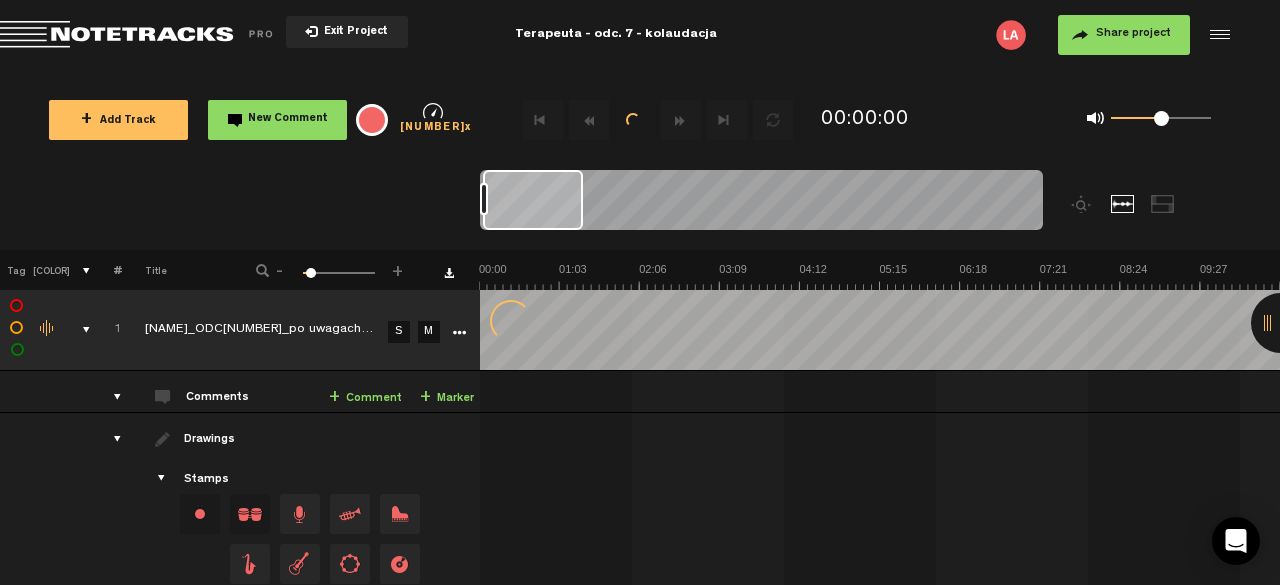 click on "Share project" at bounding box center (1124, 35) 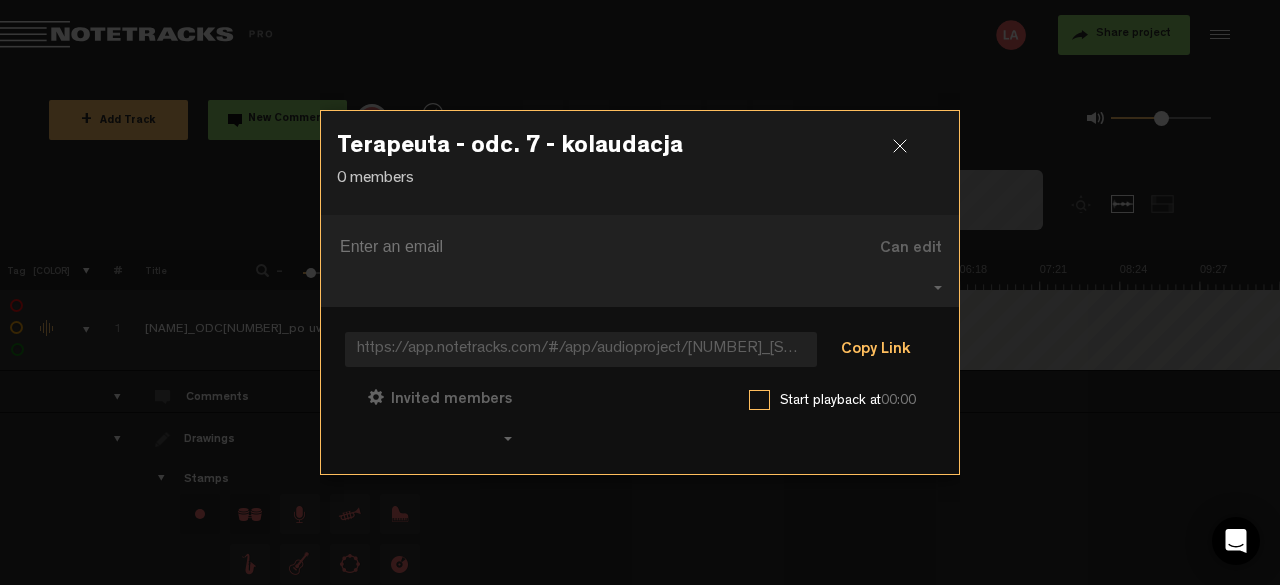 click on "Copy Link" at bounding box center [875, 351] 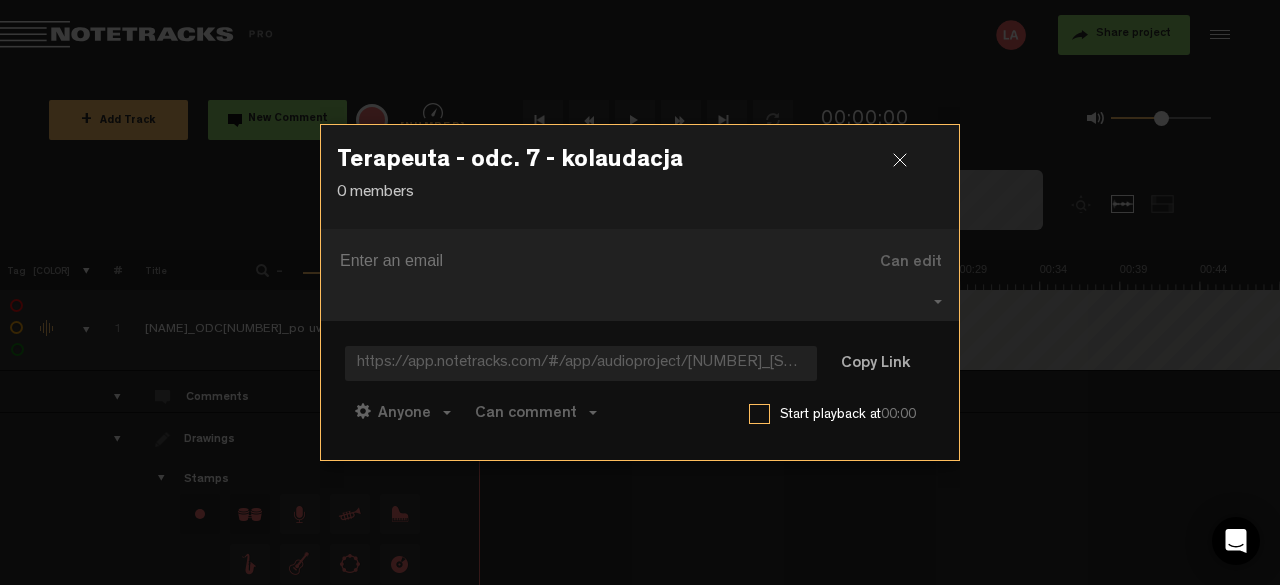 click at bounding box center [908, 168] 